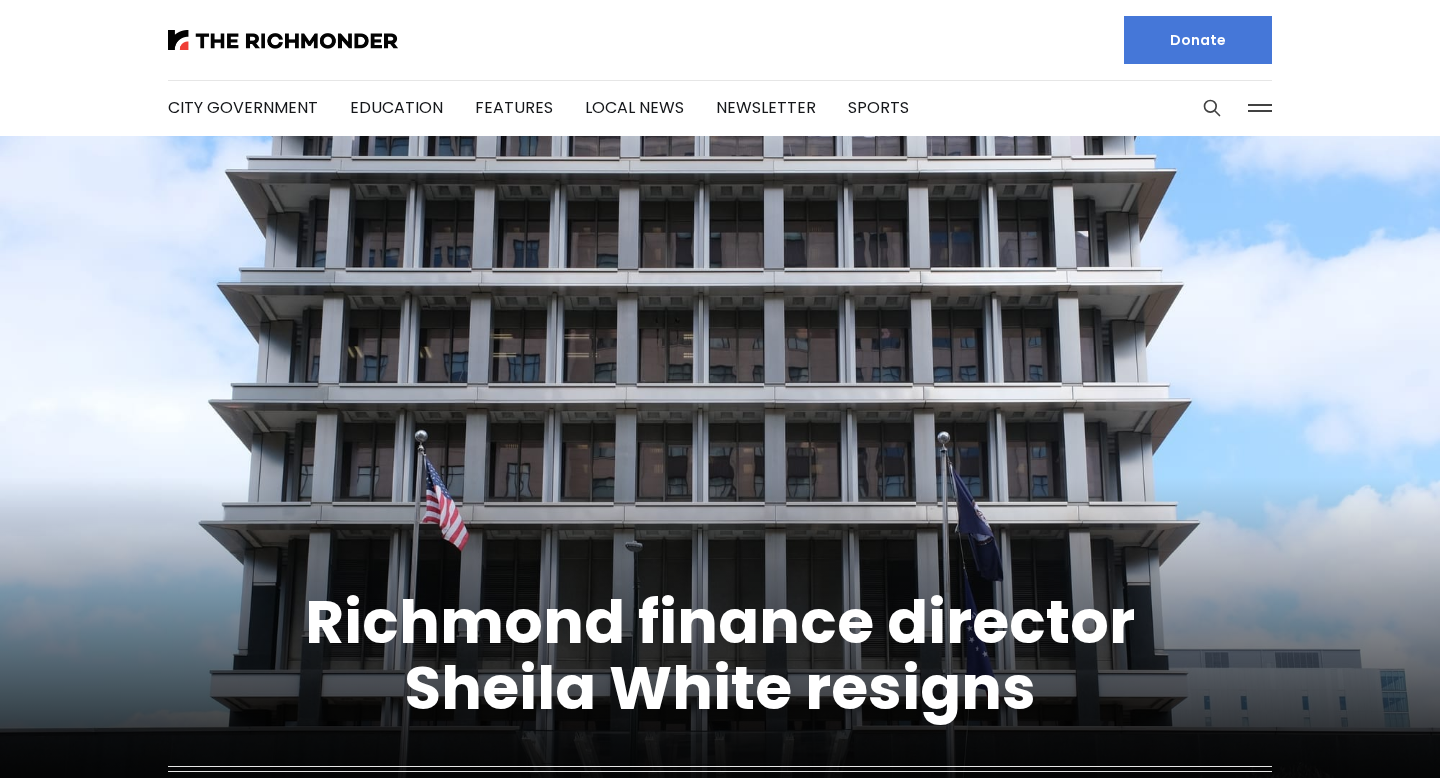 scroll, scrollTop: 0, scrollLeft: 0, axis: both 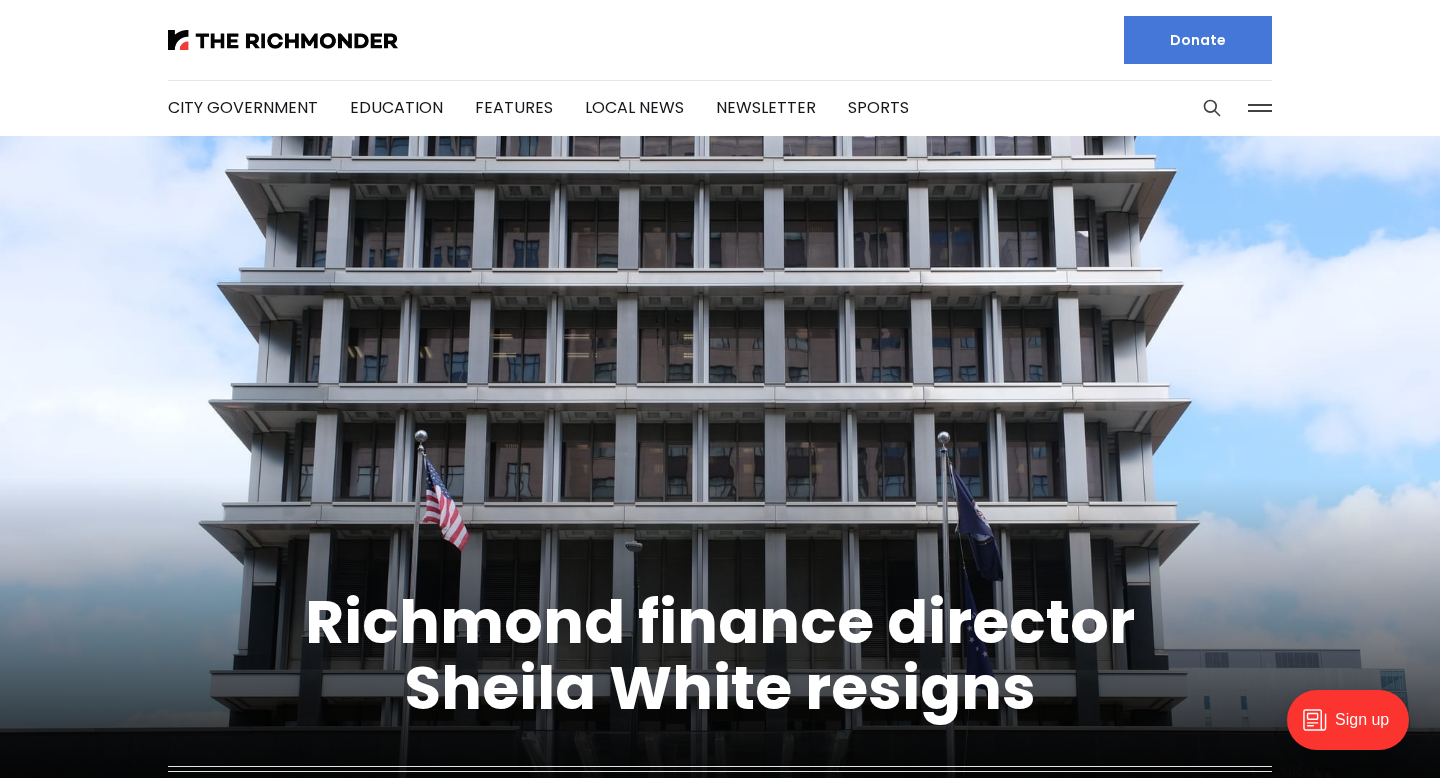 click at bounding box center (1260, 108) 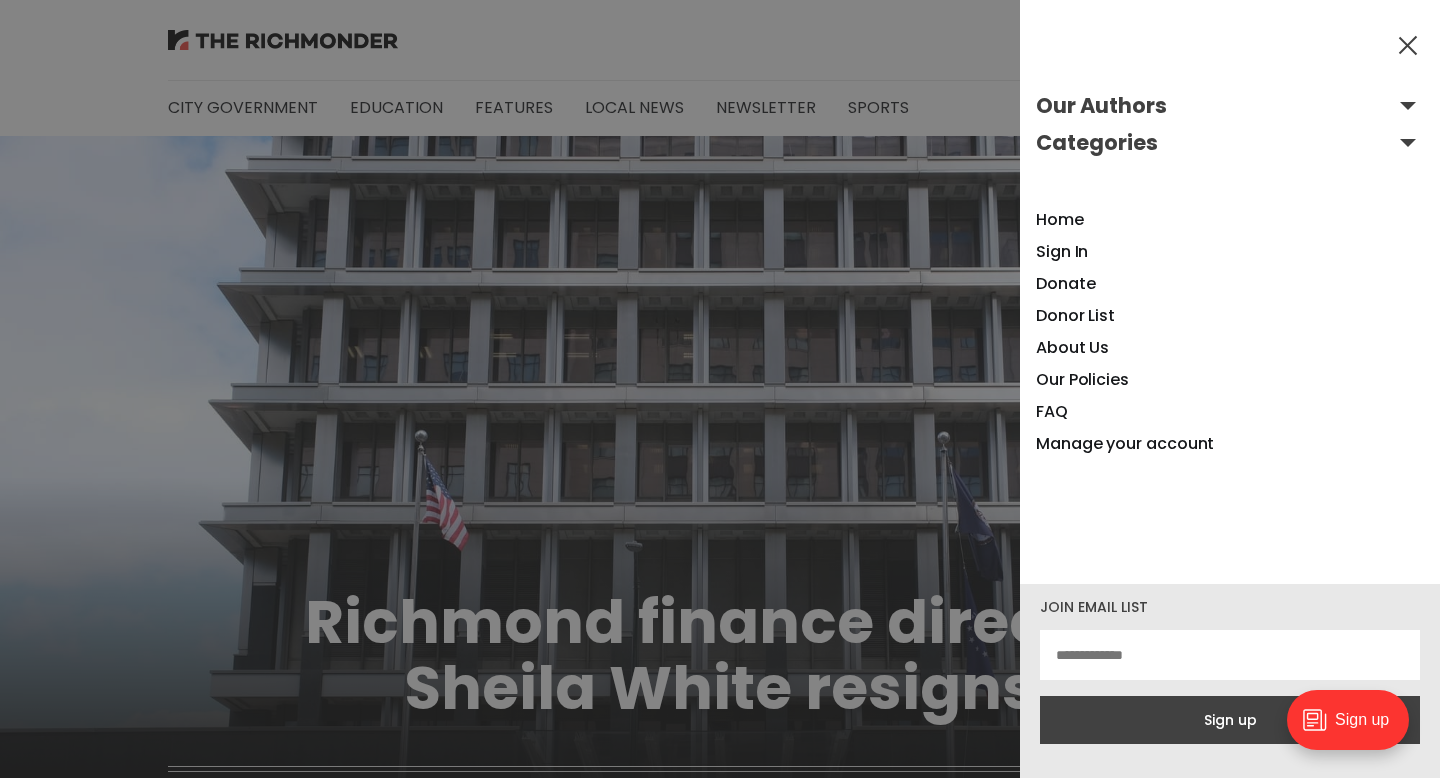 click at bounding box center [720, 389] 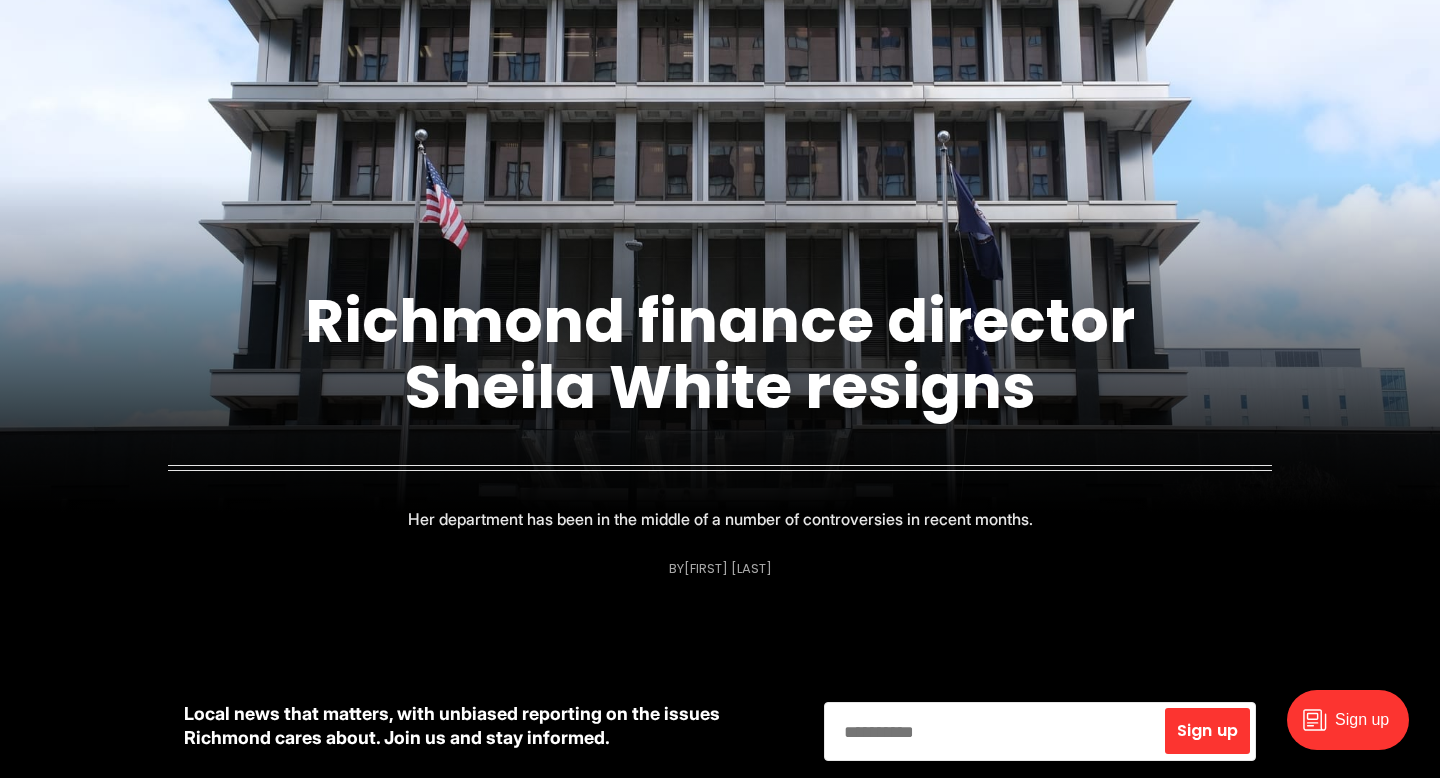 scroll, scrollTop: 0, scrollLeft: 0, axis: both 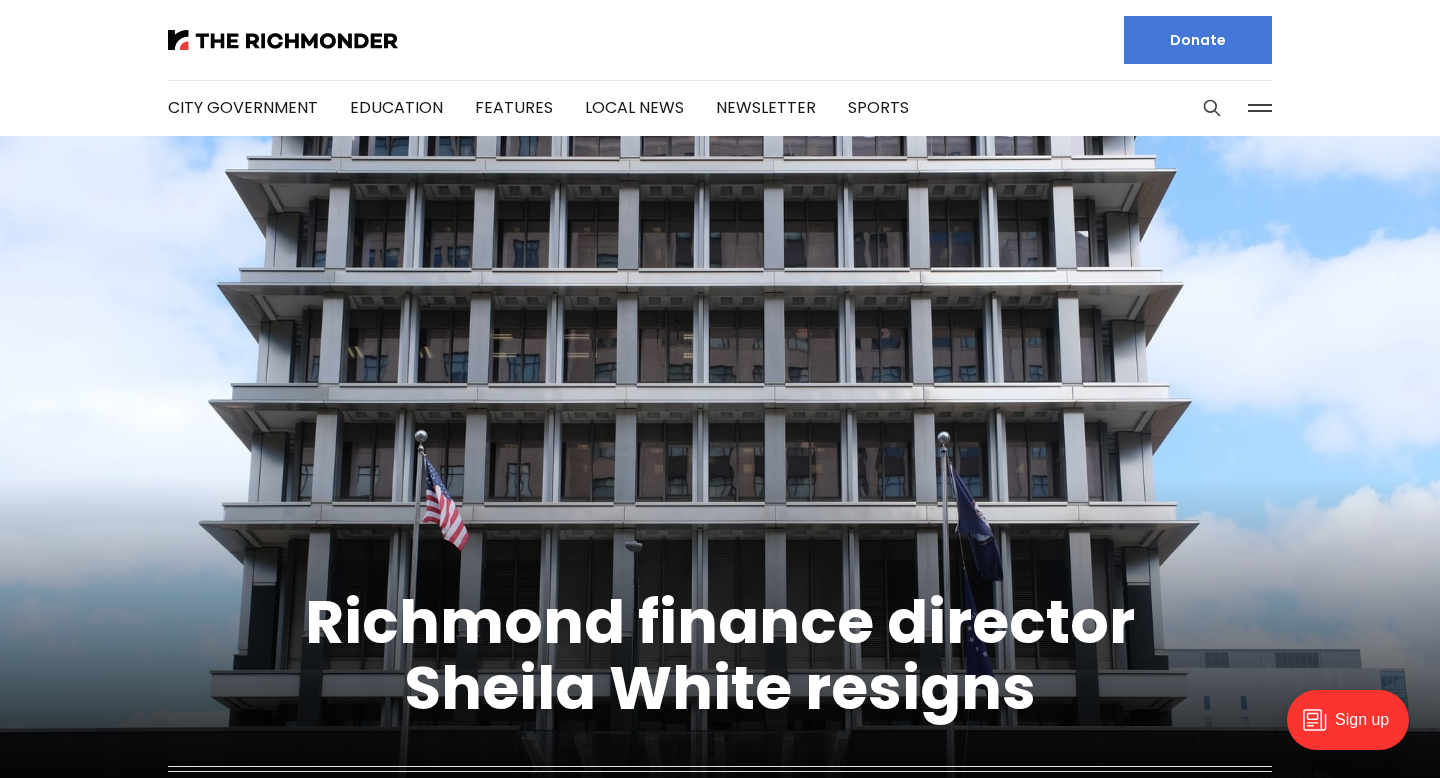 click at bounding box center (1260, 108) 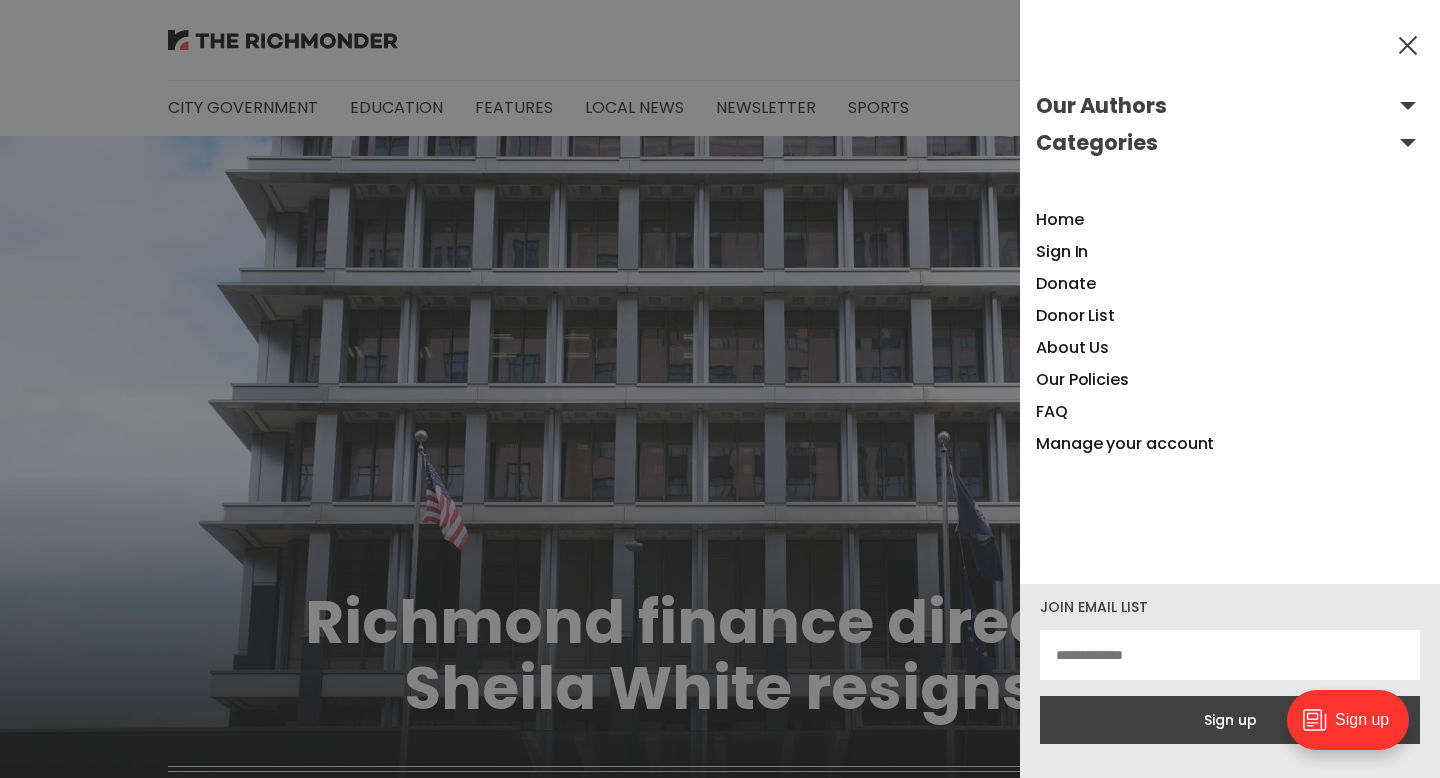 click on "Our Authors" at bounding box center (1230, 106) 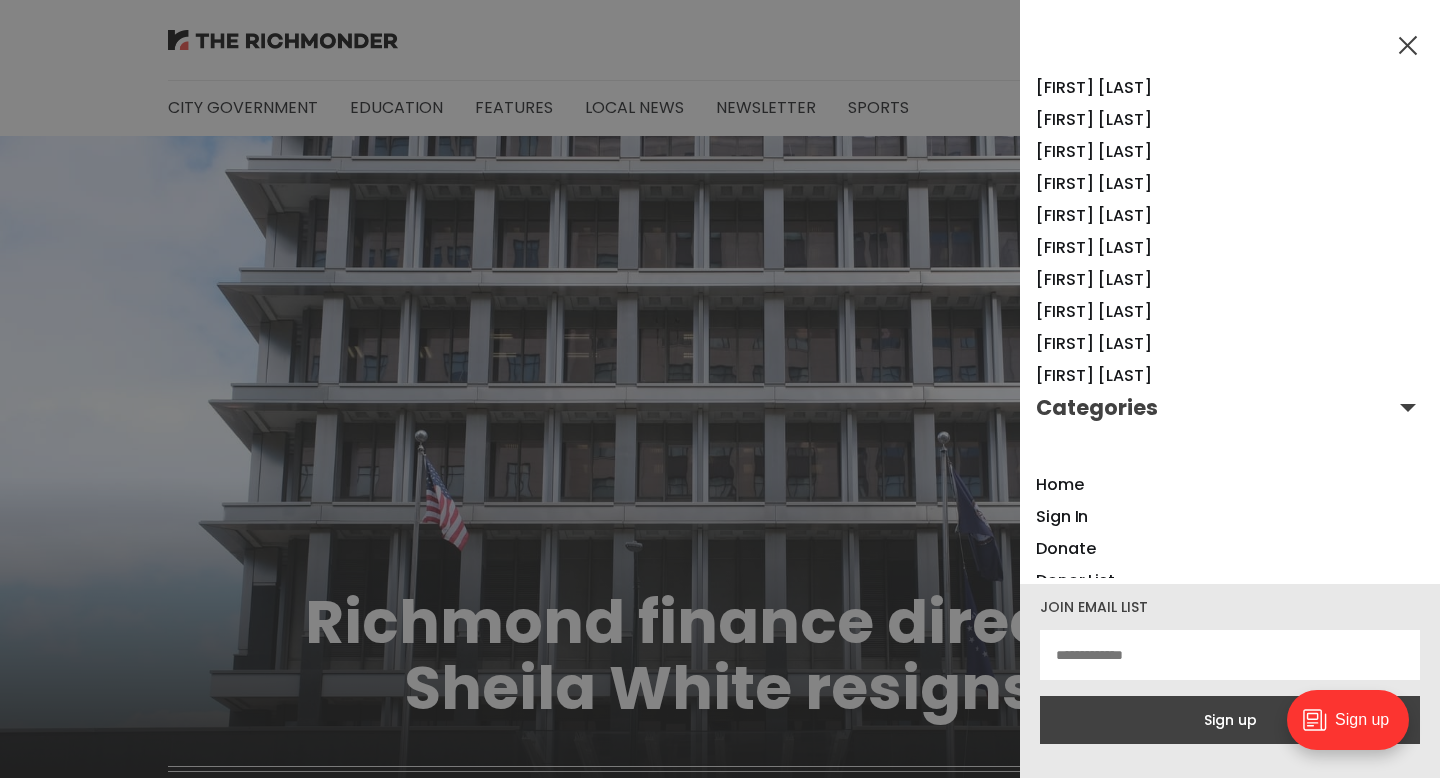 scroll, scrollTop: 1328, scrollLeft: 0, axis: vertical 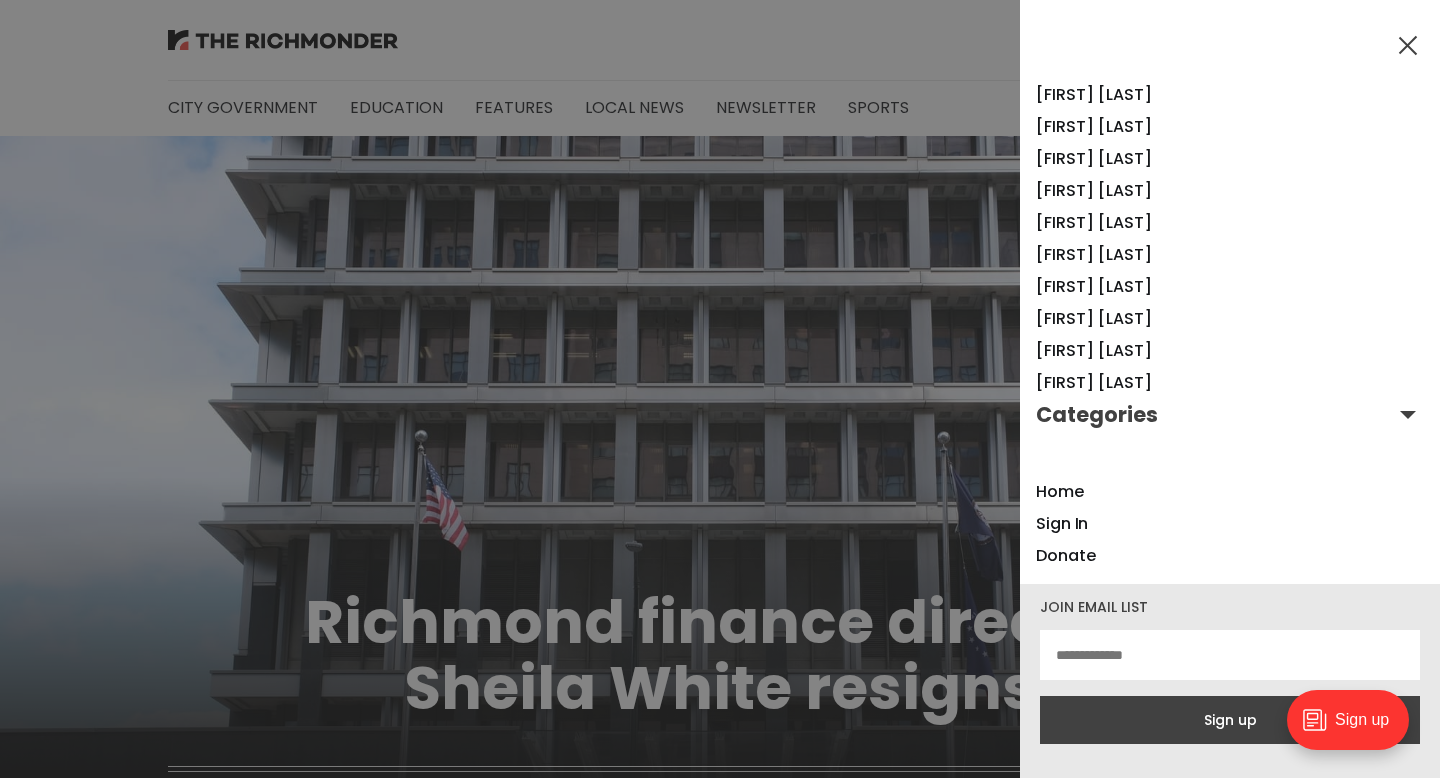 click on "Categories" at bounding box center [1230, 415] 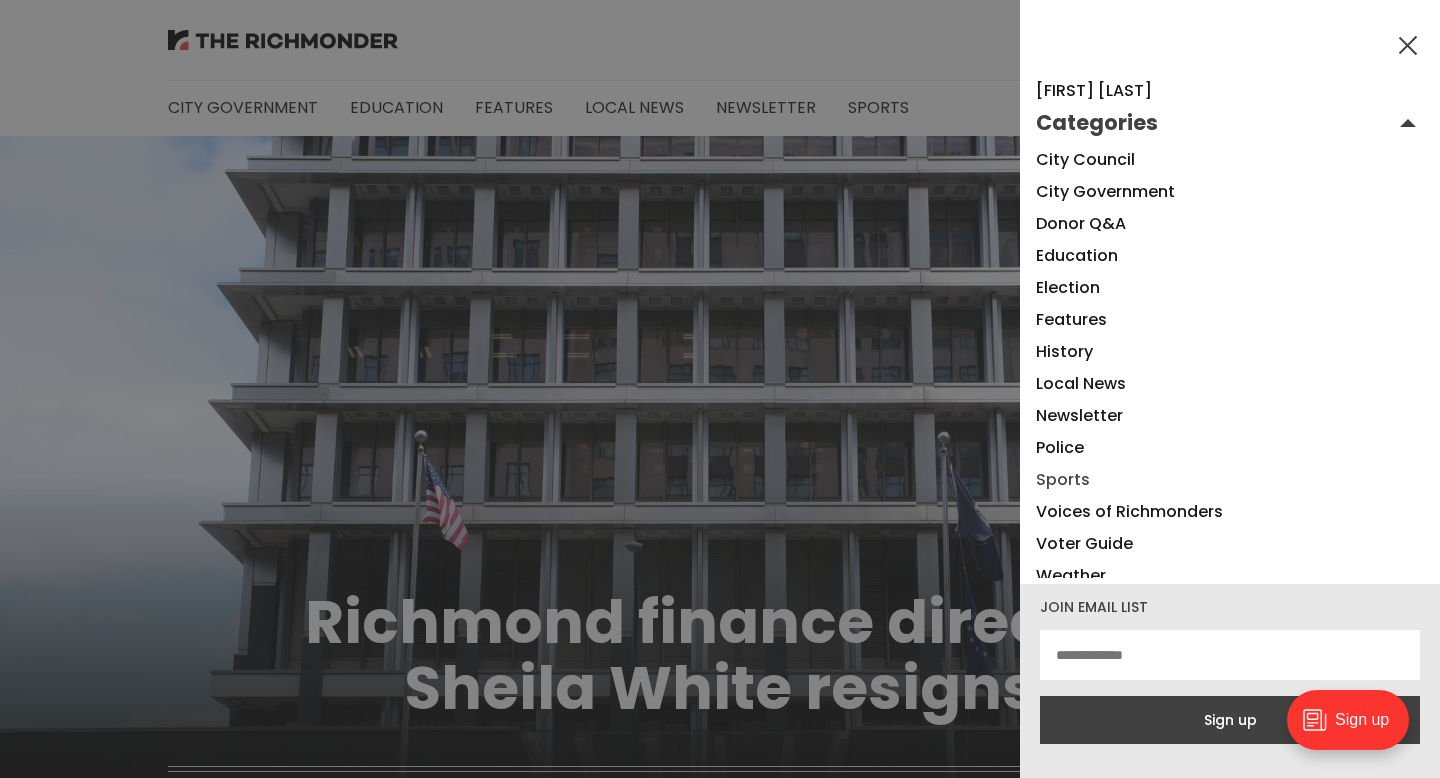 scroll, scrollTop: 1613, scrollLeft: 0, axis: vertical 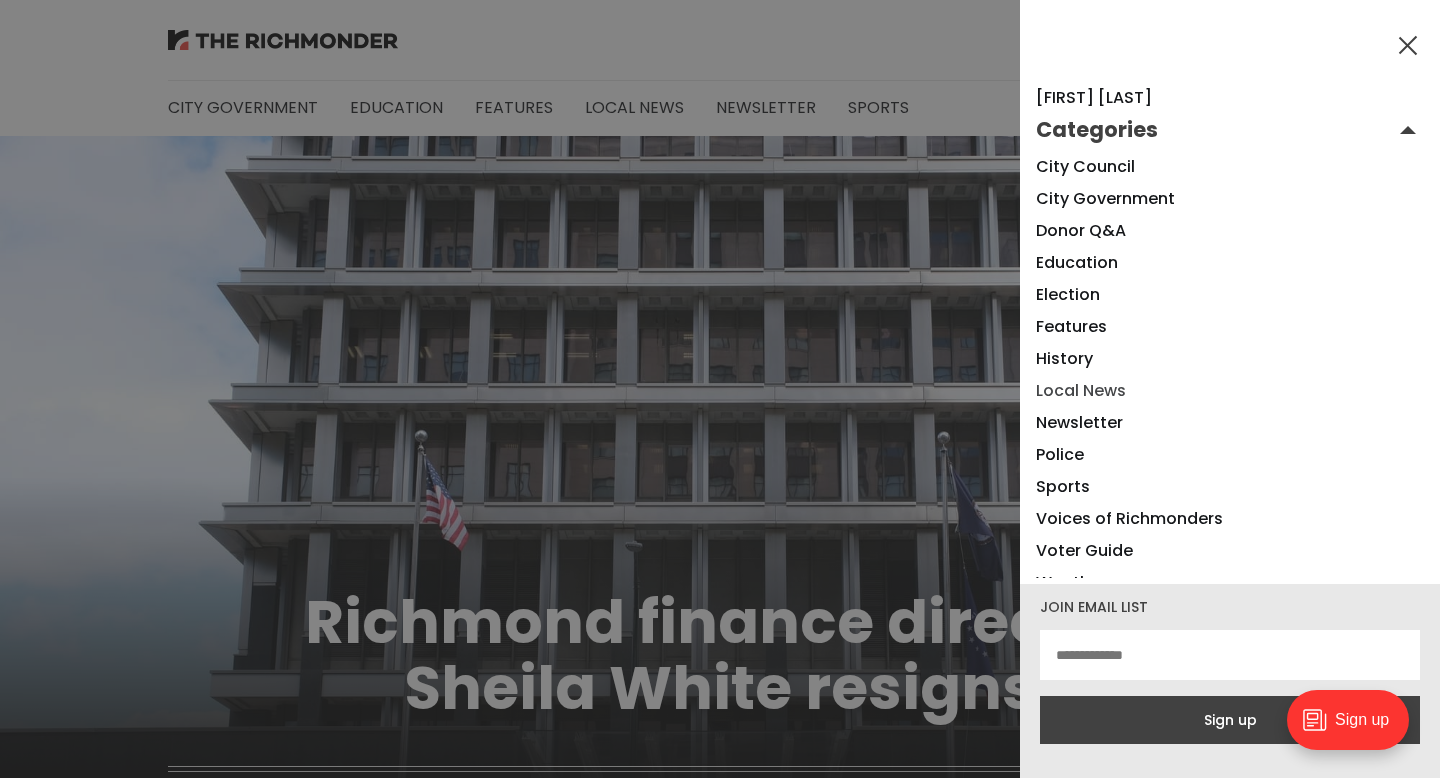 click on "Local News" at bounding box center [1081, 390] 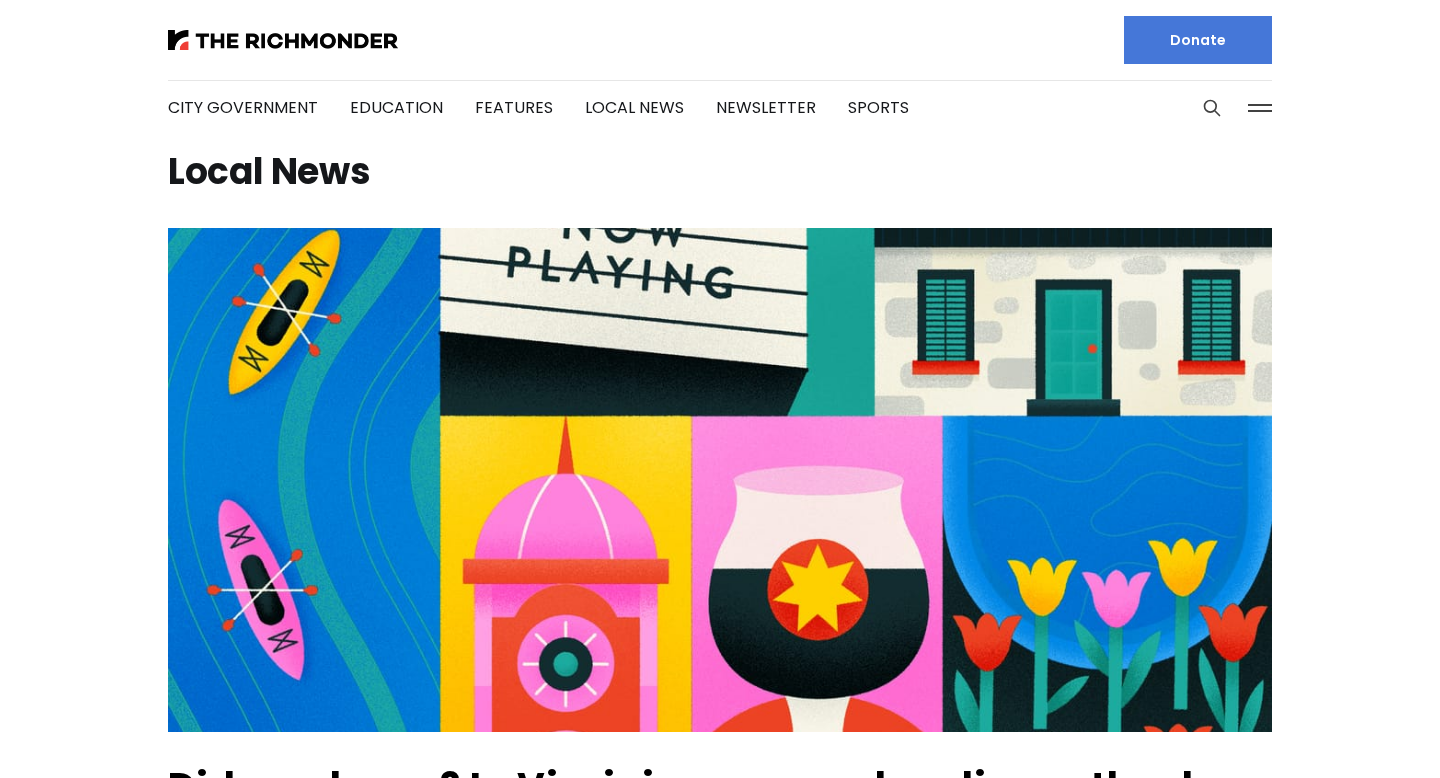 scroll, scrollTop: 0, scrollLeft: 0, axis: both 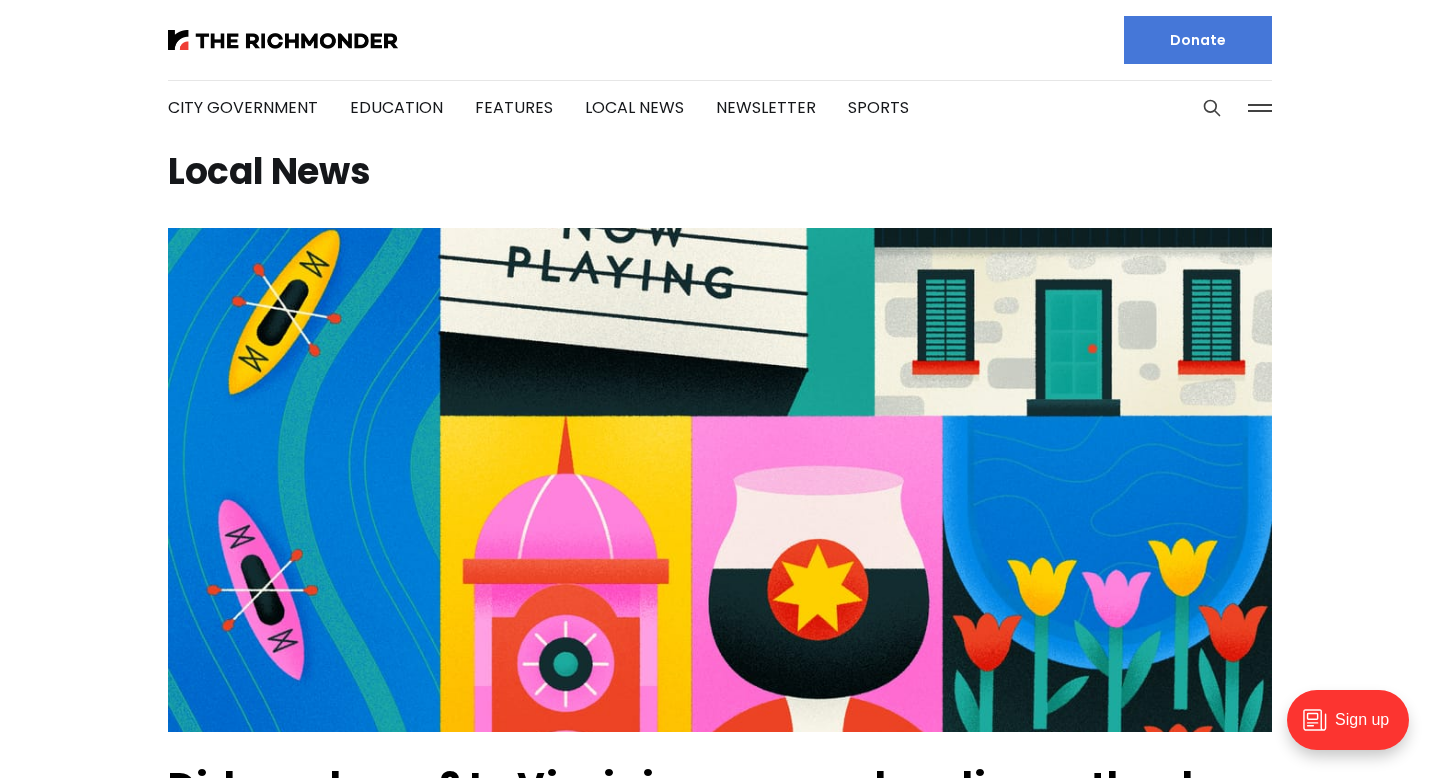 click at bounding box center (1260, 108) 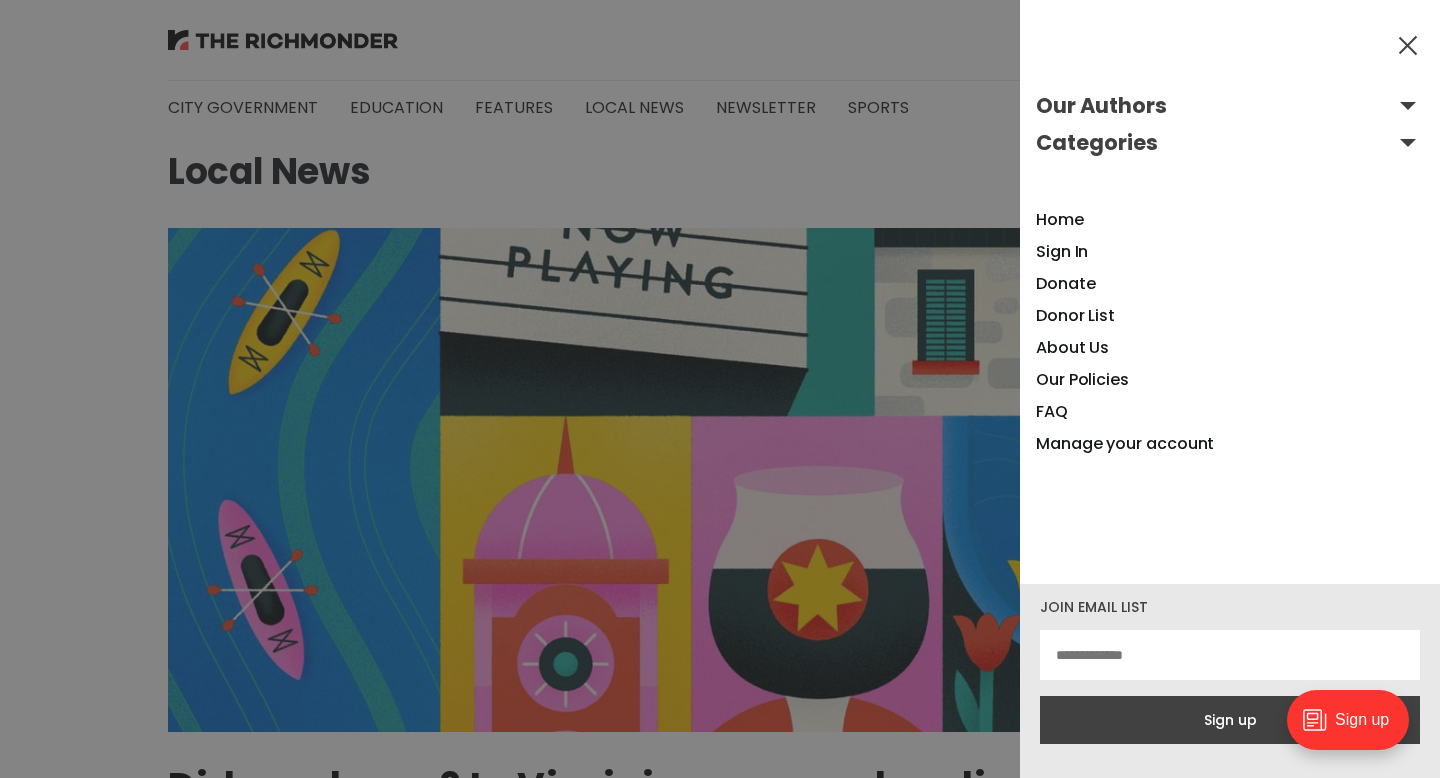 click on "Our Authors" at bounding box center [1230, 106] 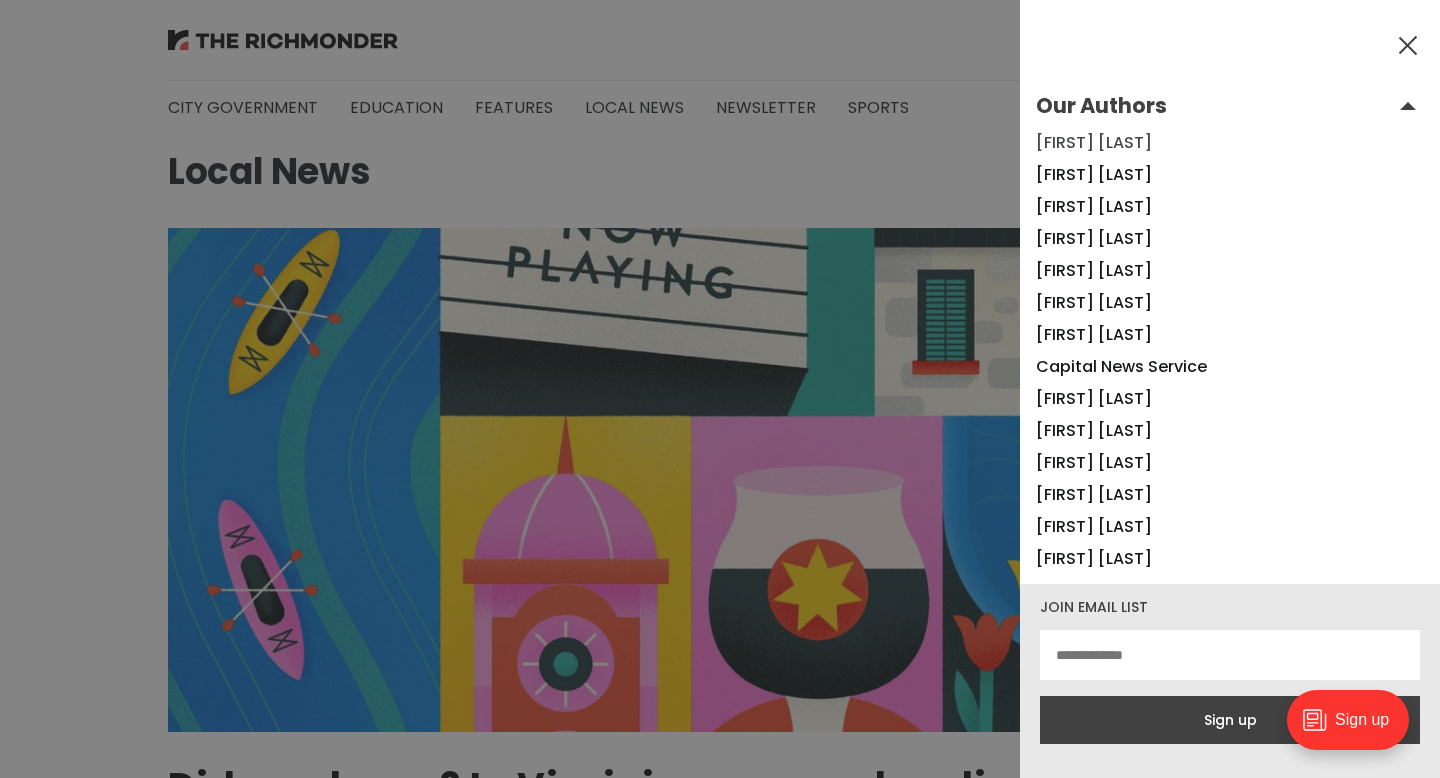 click on "[FIRST] [LAST]" at bounding box center (1094, 142) 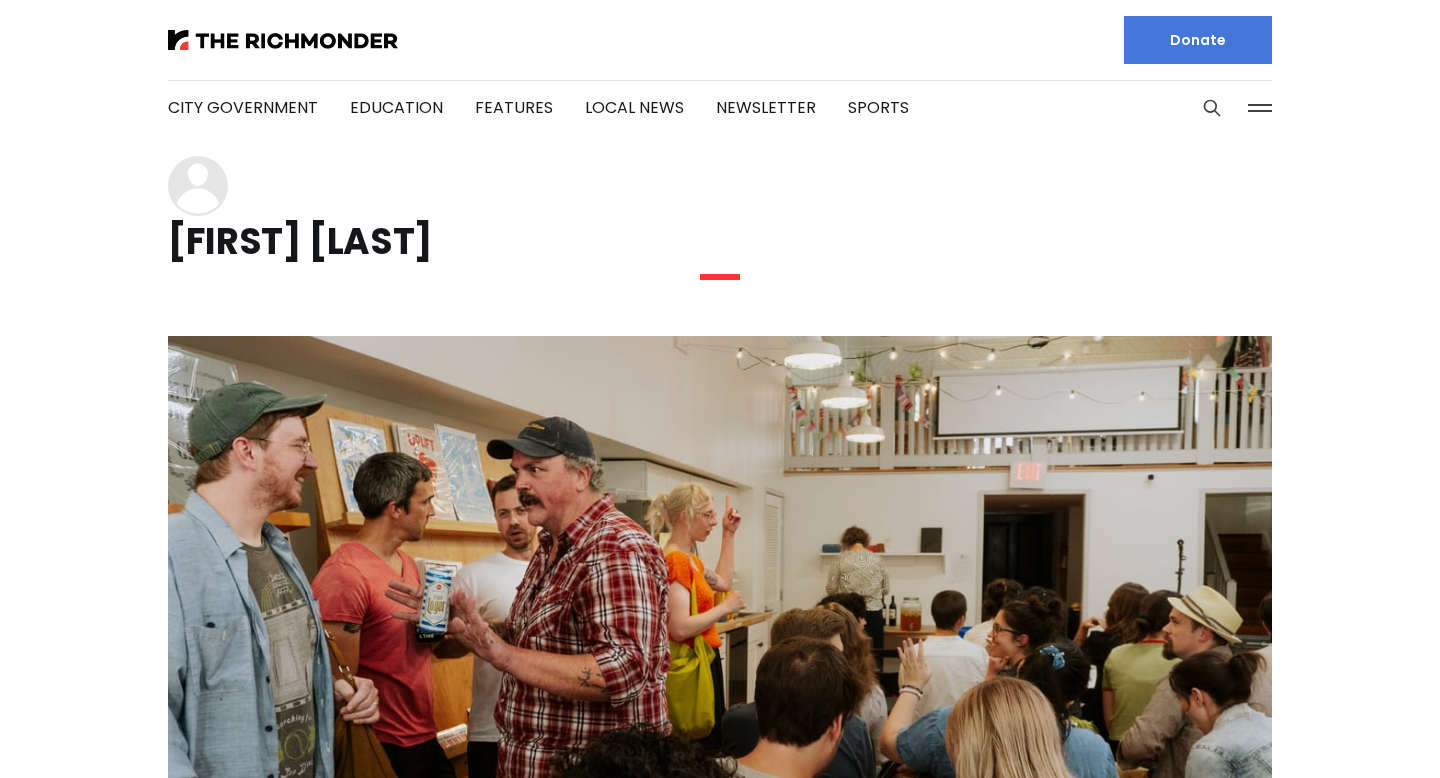 scroll, scrollTop: 0, scrollLeft: 0, axis: both 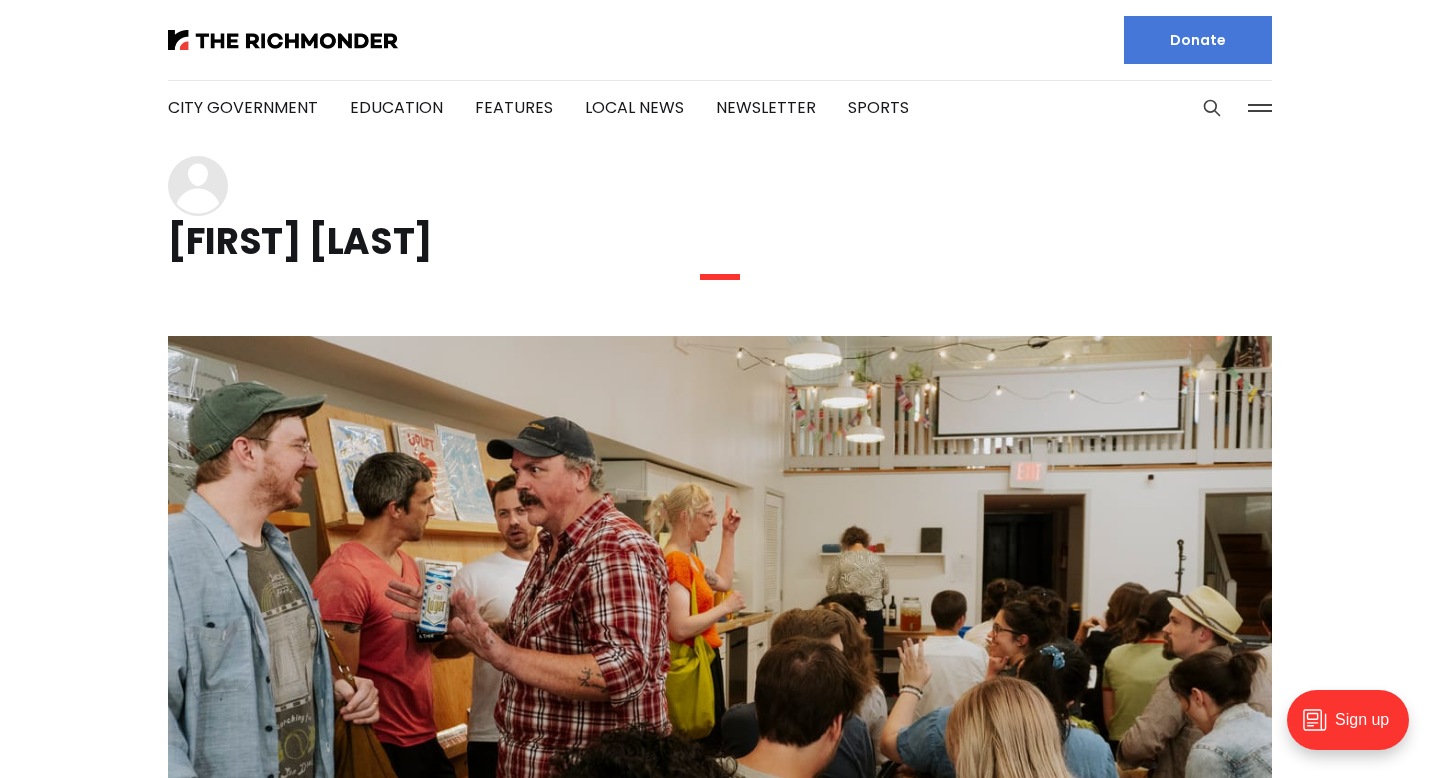 click at bounding box center (1260, 108) 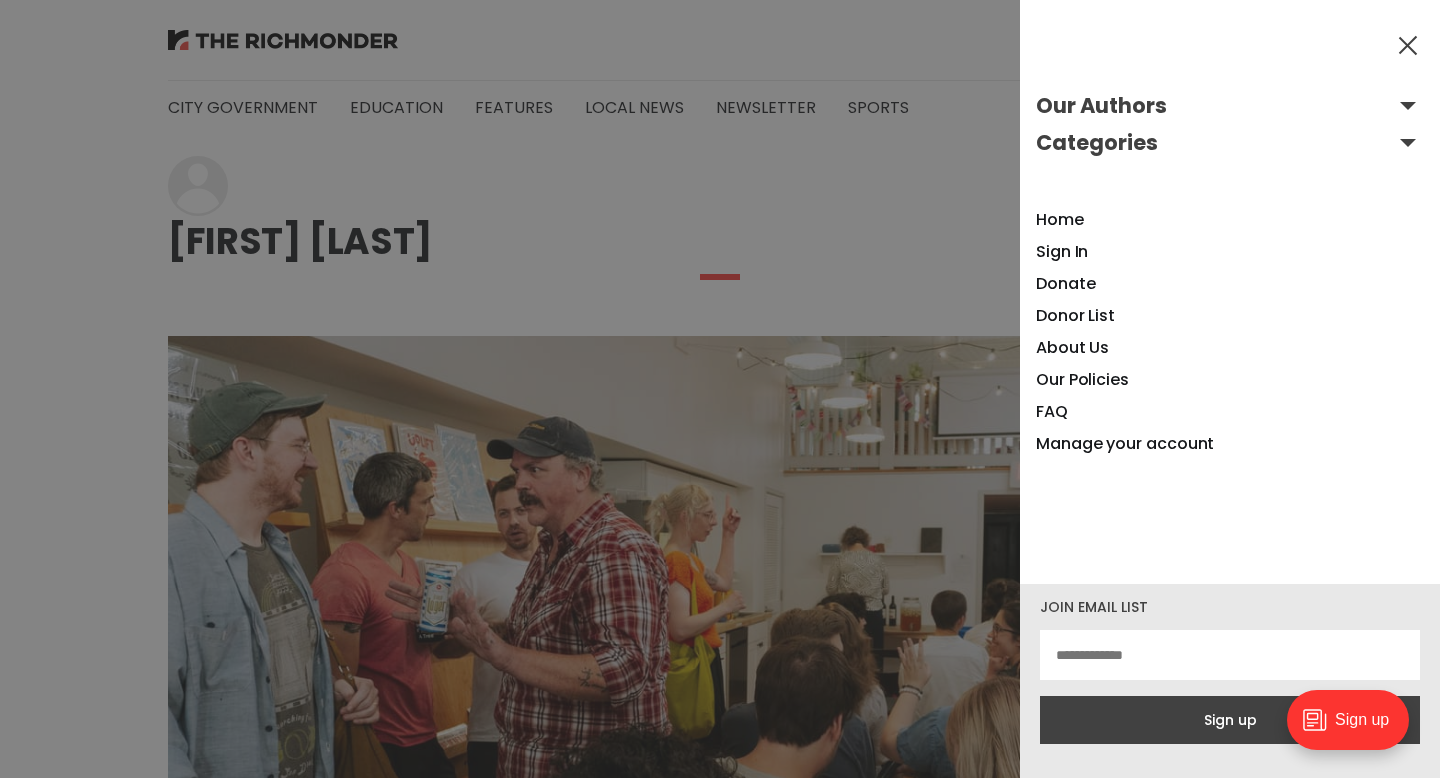 click on "Our Authors" at bounding box center (1230, 106) 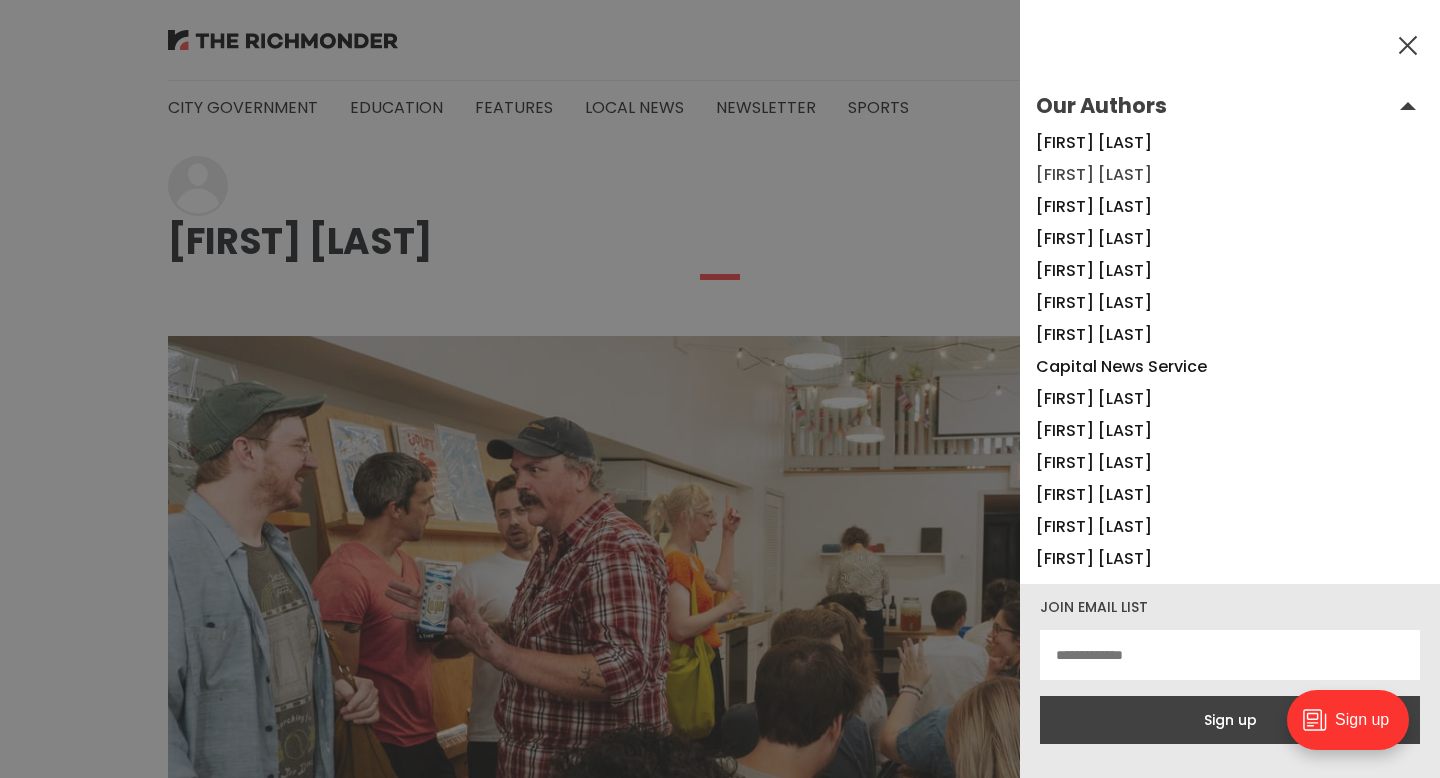 click on "[FIRST] [LAST]" at bounding box center (1094, 174) 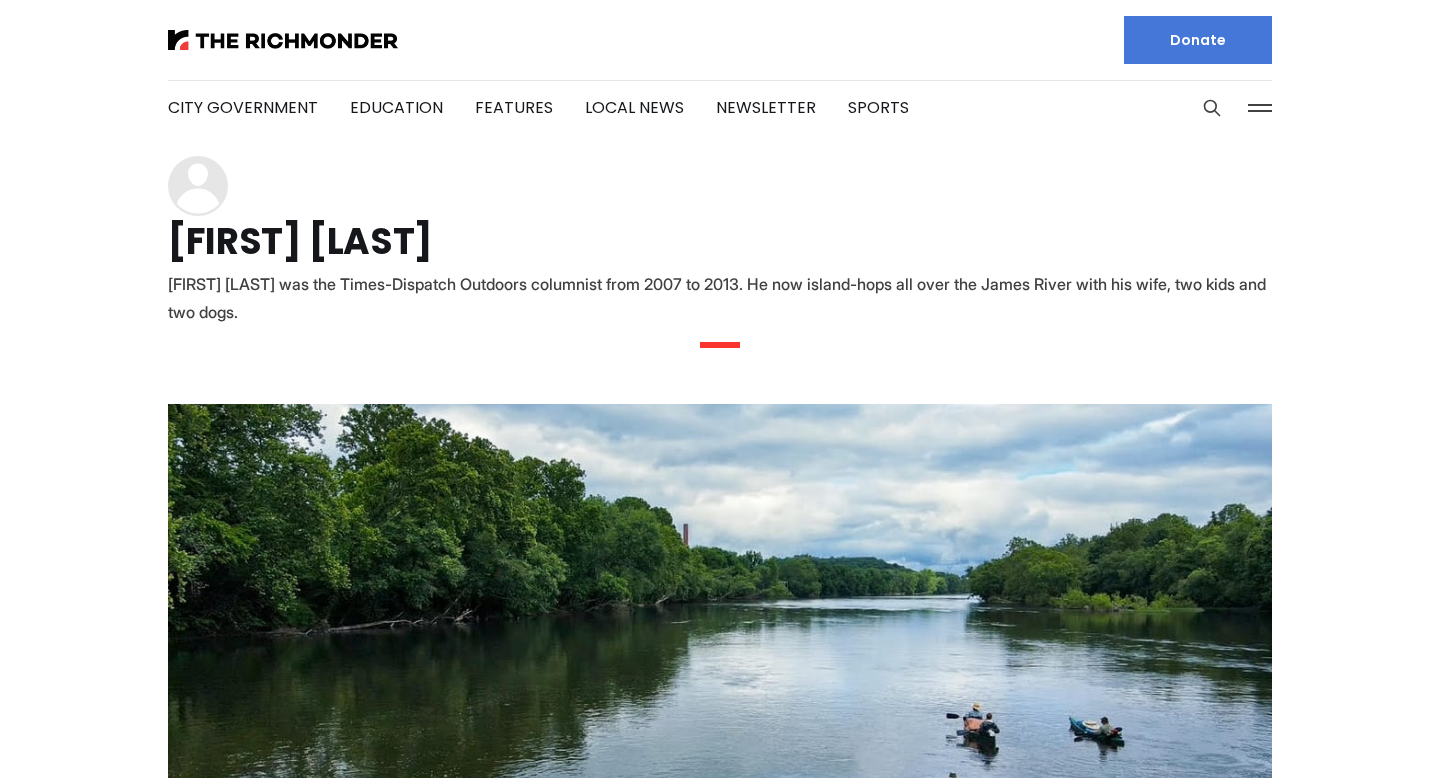 scroll, scrollTop: 0, scrollLeft: 0, axis: both 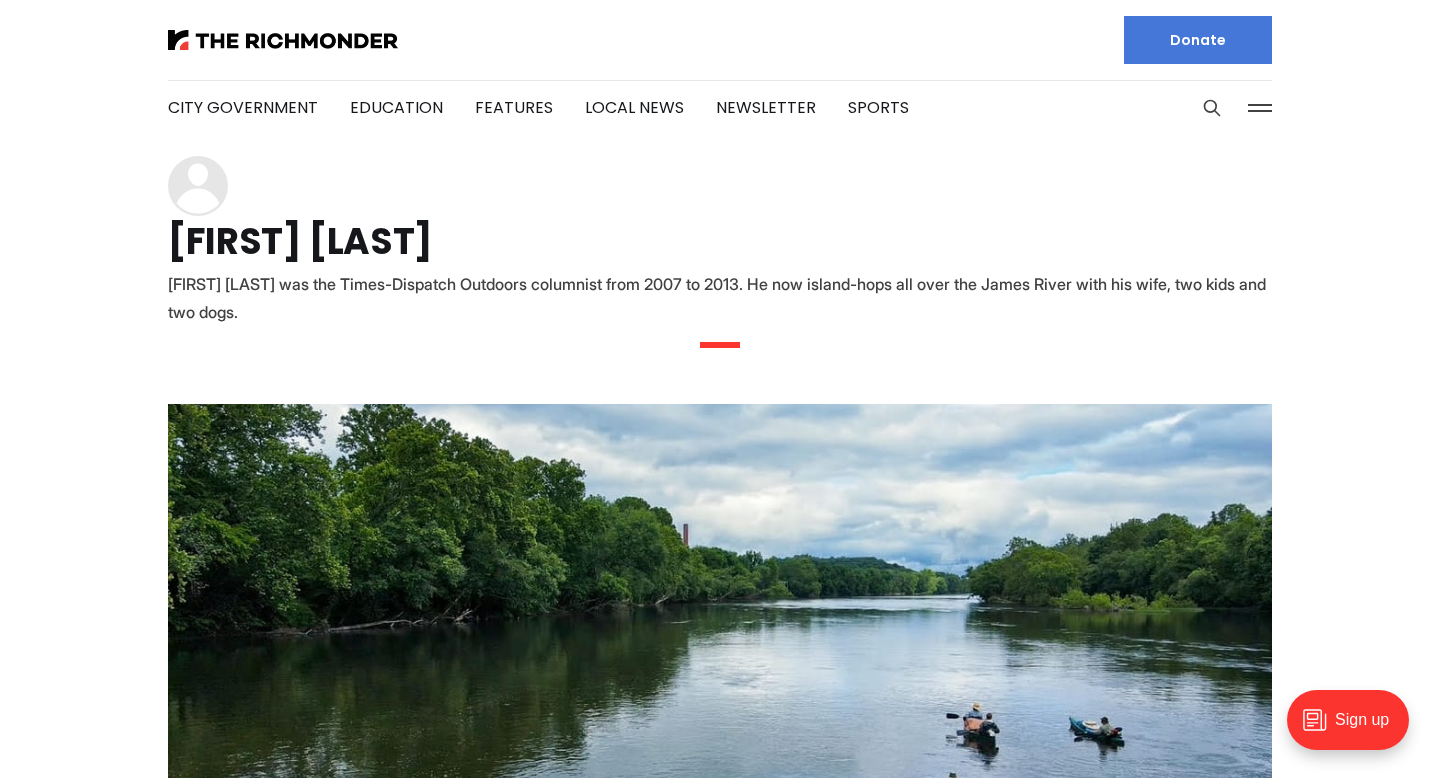 click at bounding box center (1260, 108) 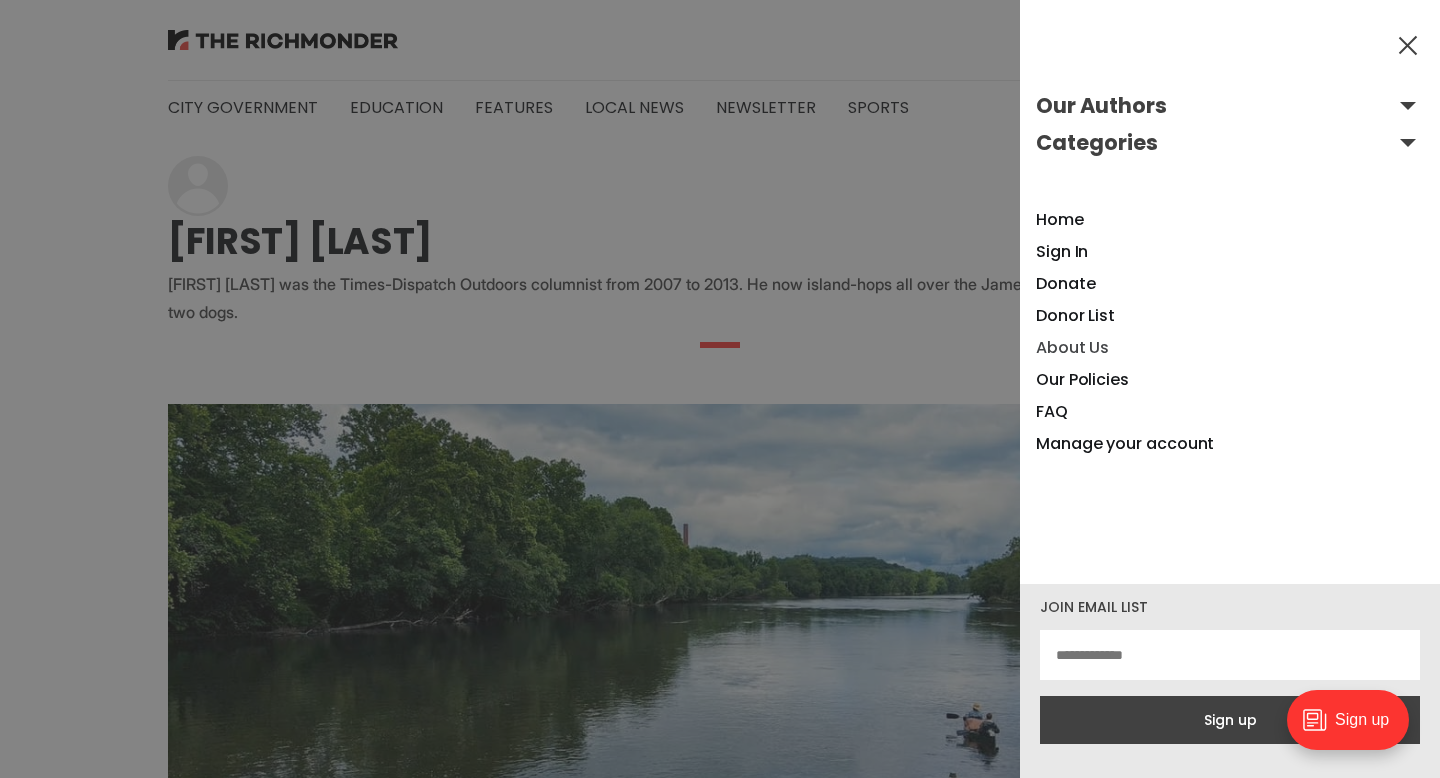 click on "About Us" at bounding box center (1072, 347) 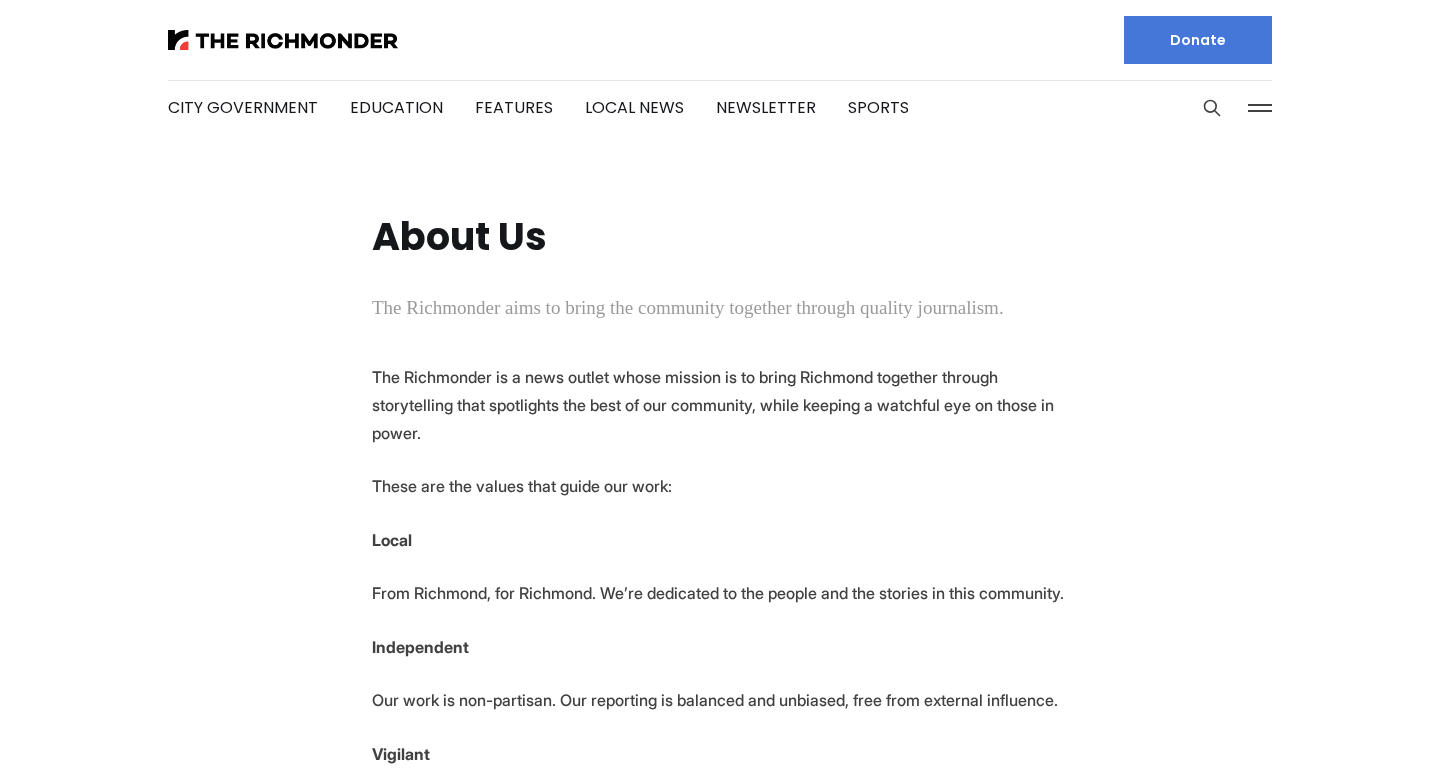 scroll, scrollTop: 0, scrollLeft: 0, axis: both 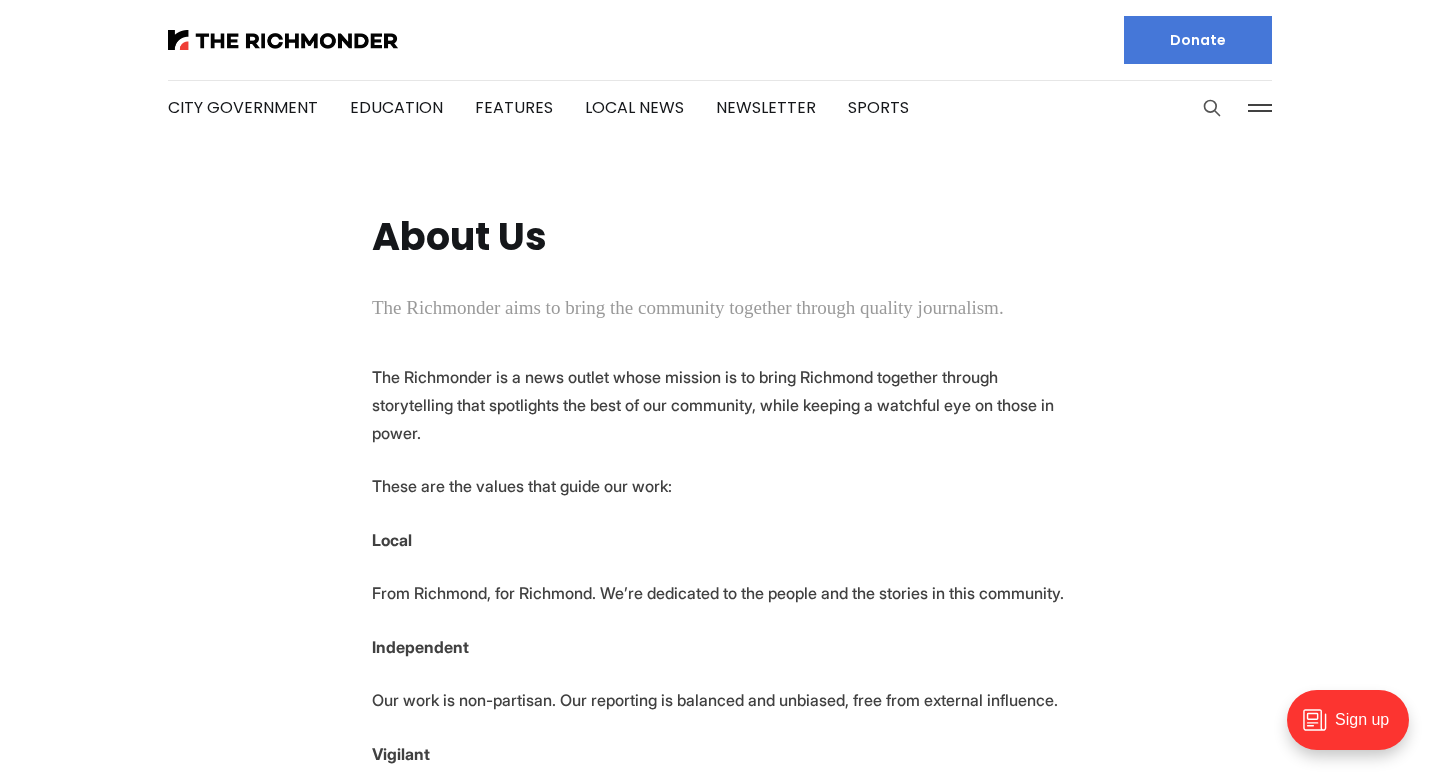 click 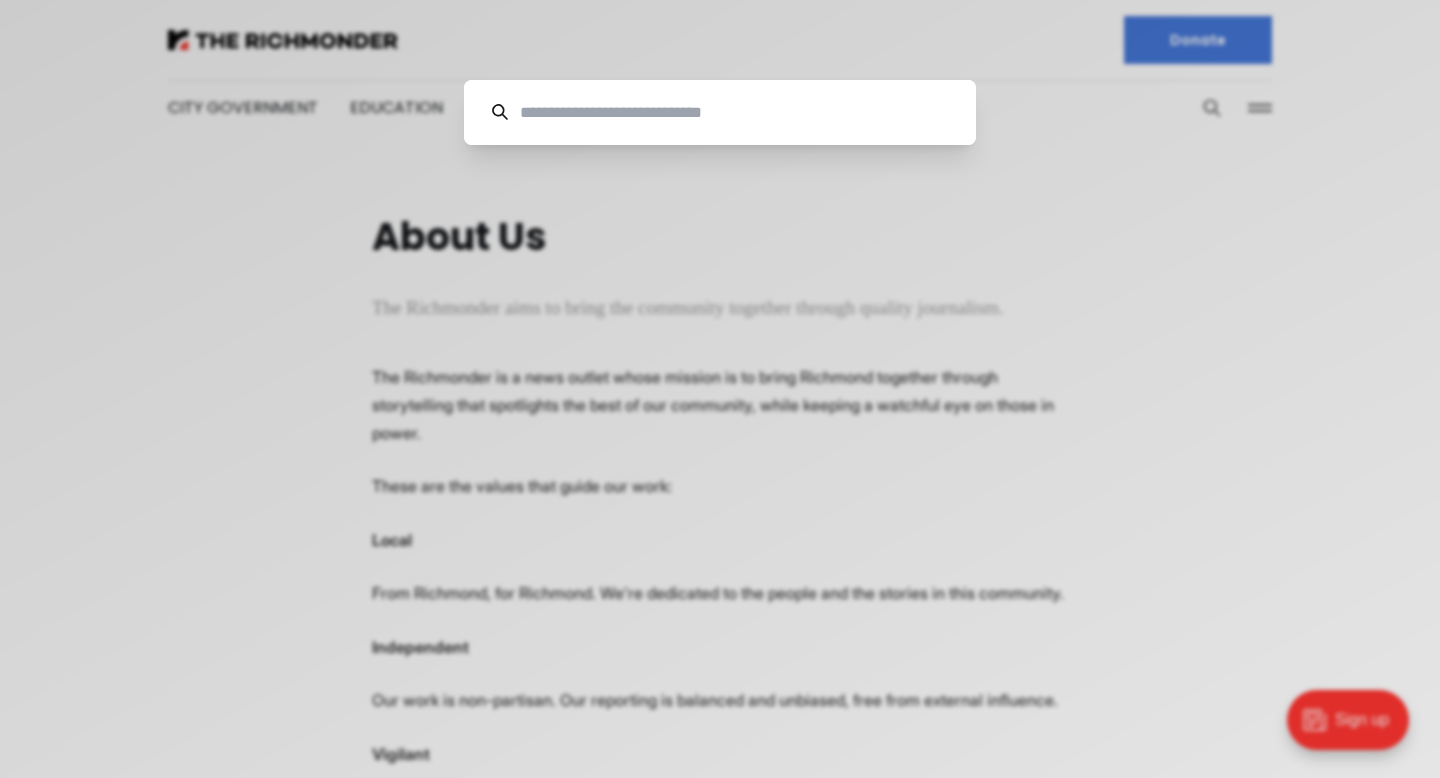 scroll, scrollTop: 0, scrollLeft: 0, axis: both 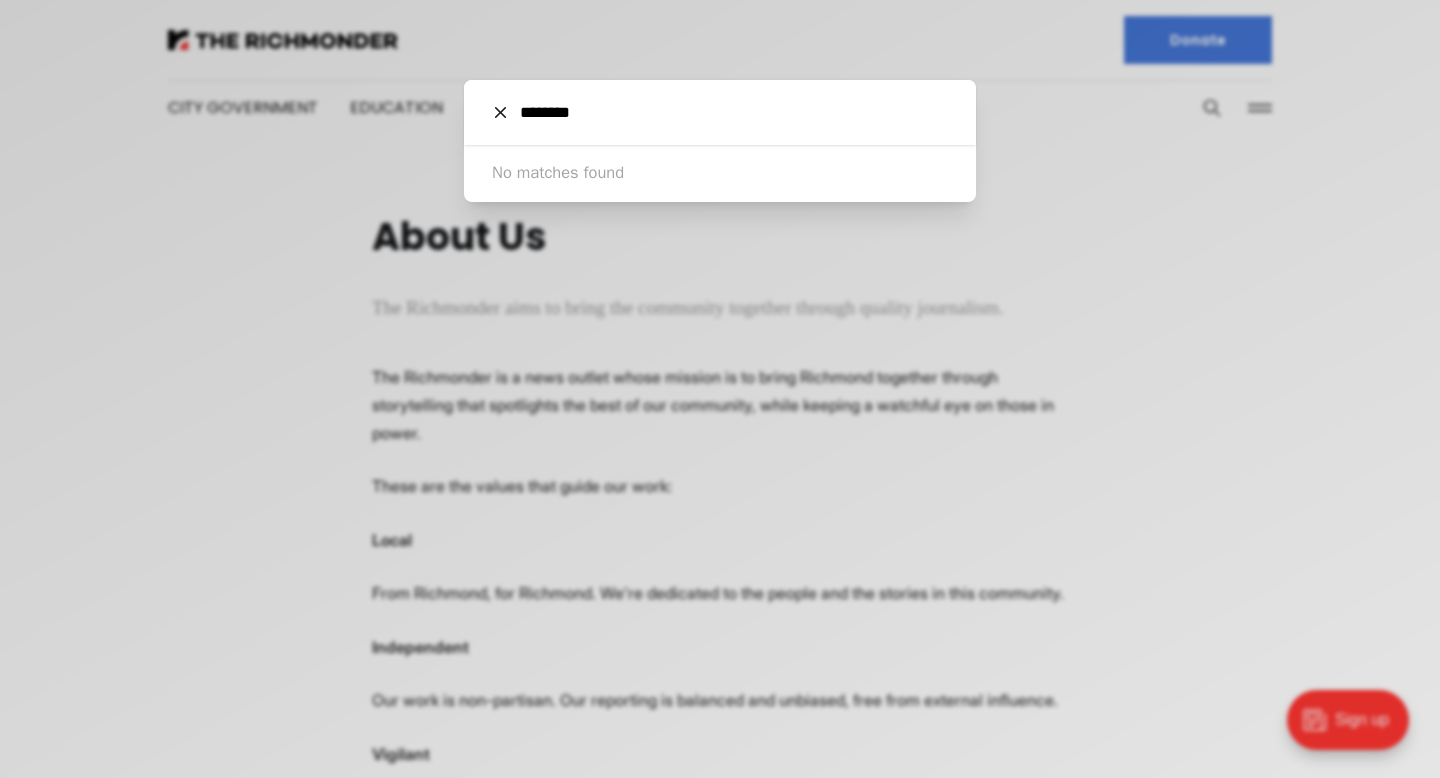 type on "********" 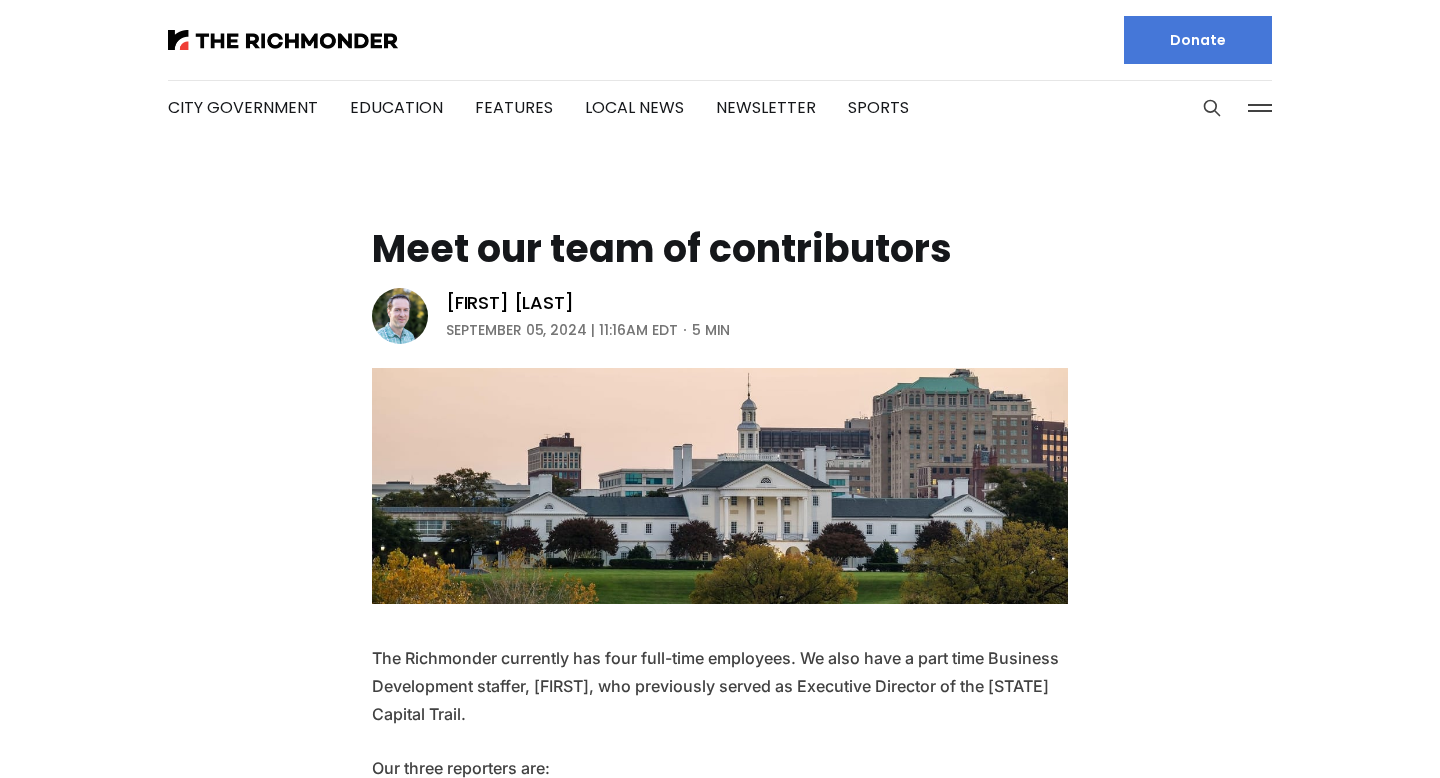 scroll, scrollTop: 0, scrollLeft: 0, axis: both 